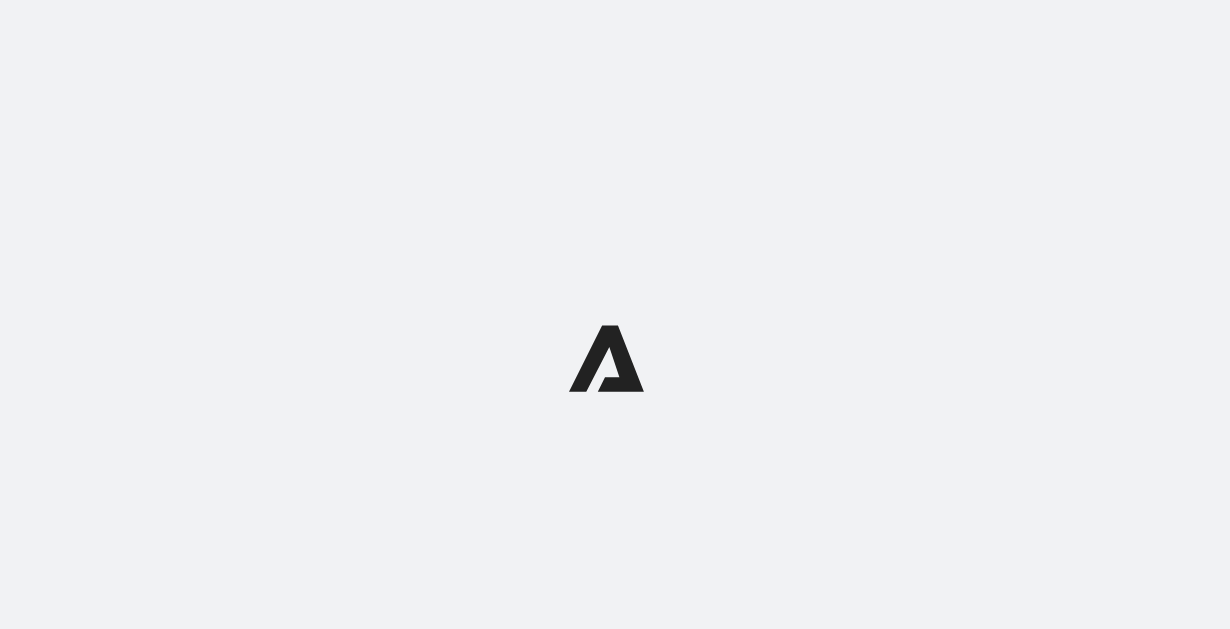 scroll, scrollTop: 0, scrollLeft: 0, axis: both 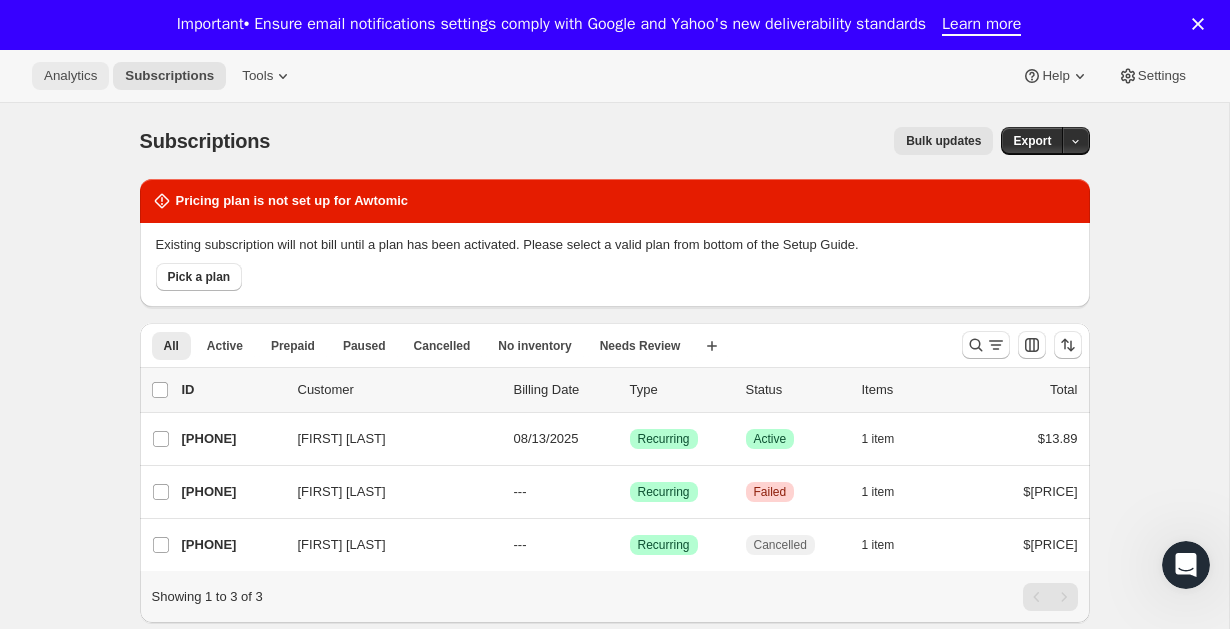 click on "Analytics" at bounding box center [70, 76] 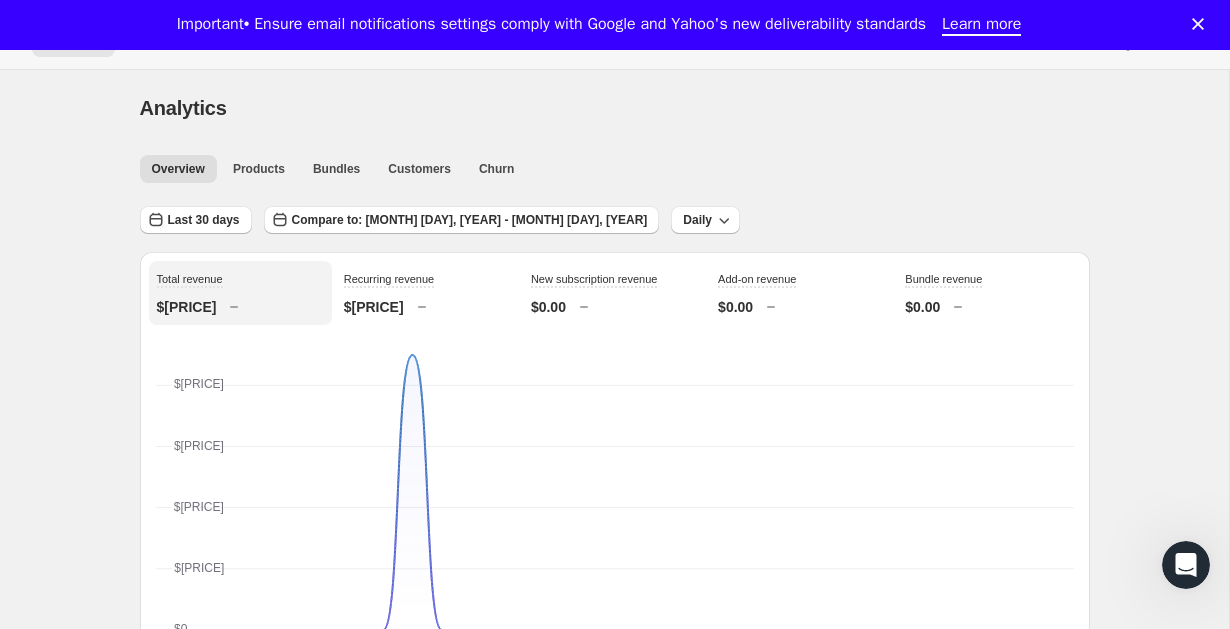 scroll, scrollTop: 0, scrollLeft: 0, axis: both 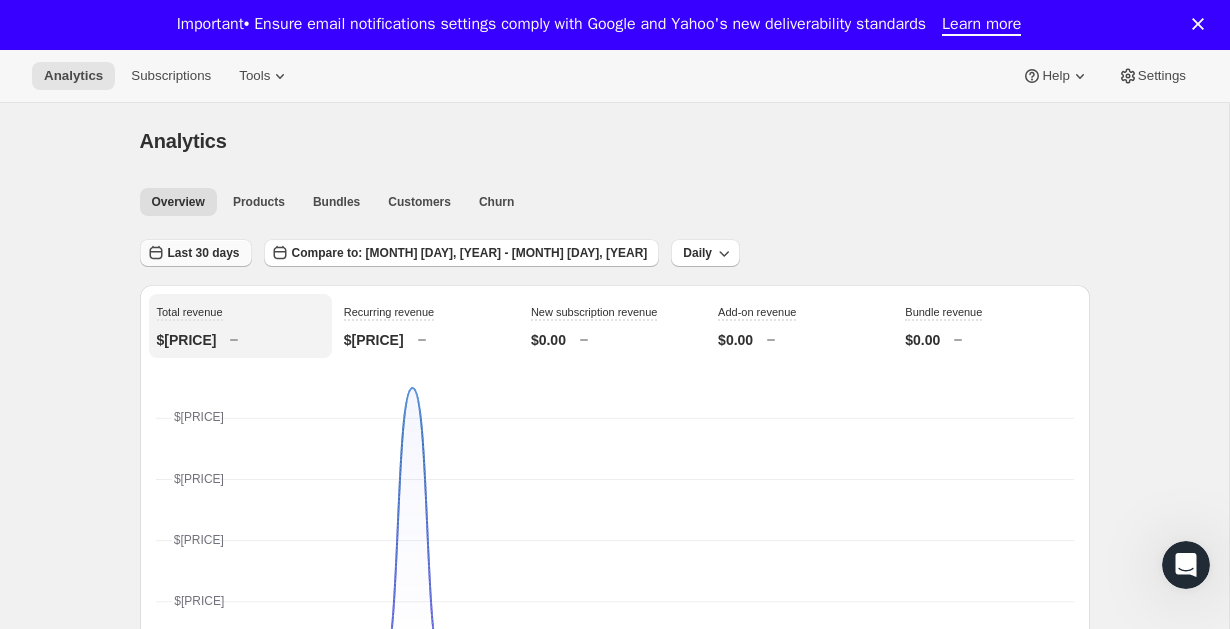click on "Last 30 days" at bounding box center [204, 253] 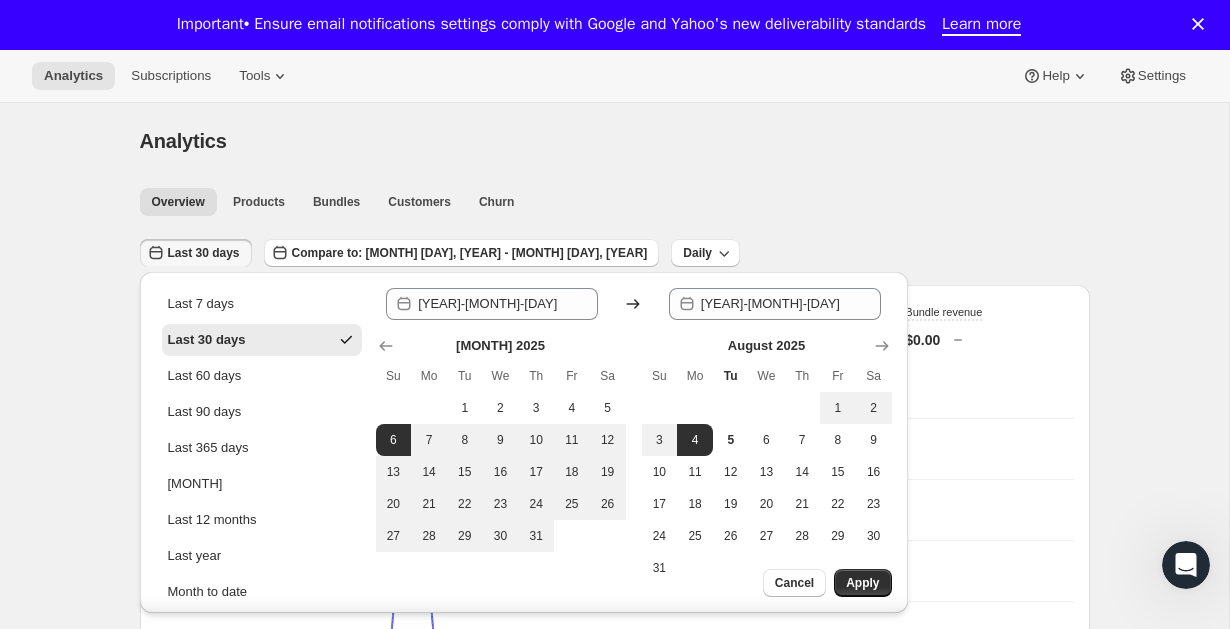 scroll, scrollTop: 131, scrollLeft: 0, axis: vertical 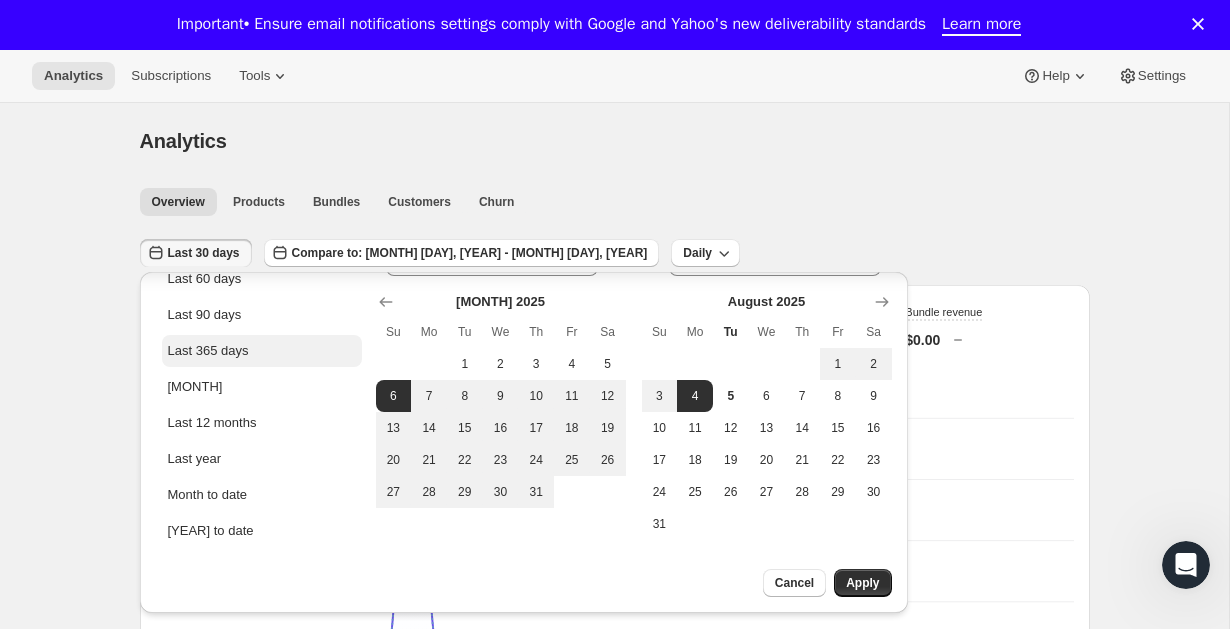 click on "Last 365 days" at bounding box center [262, 351] 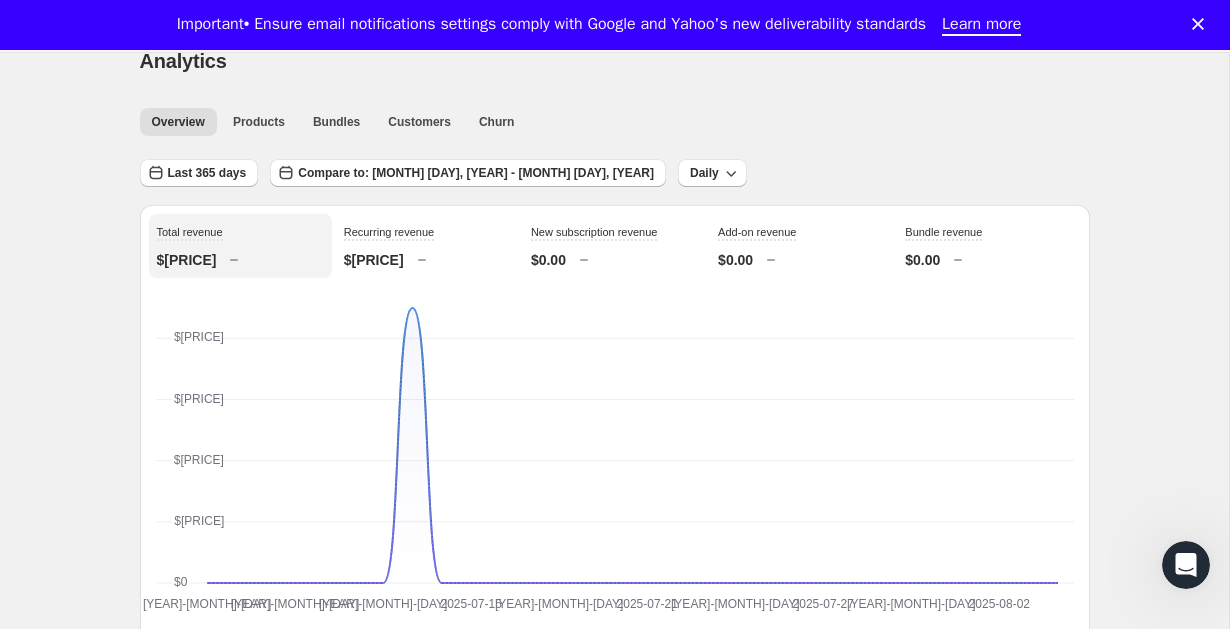 scroll, scrollTop: 0, scrollLeft: 0, axis: both 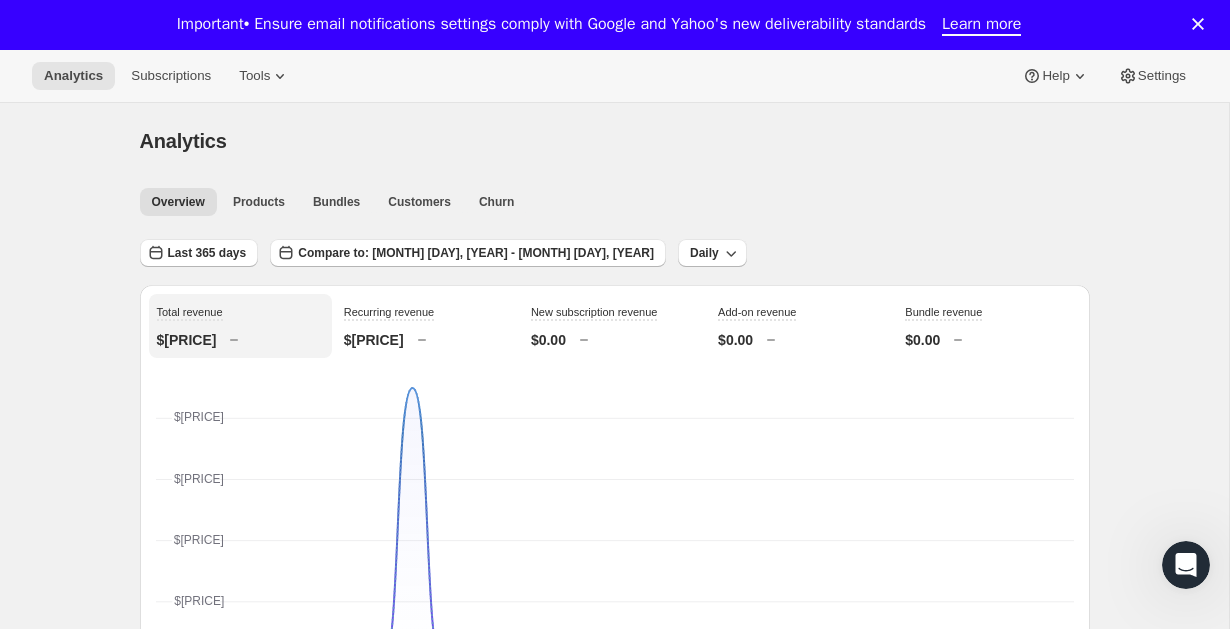 click on "Last [NUMBER] days Compare to: [MONTH] [DAY], [YEAR] - [MONTH] [DAY], [YEAR] Daily" at bounding box center (615, 246) 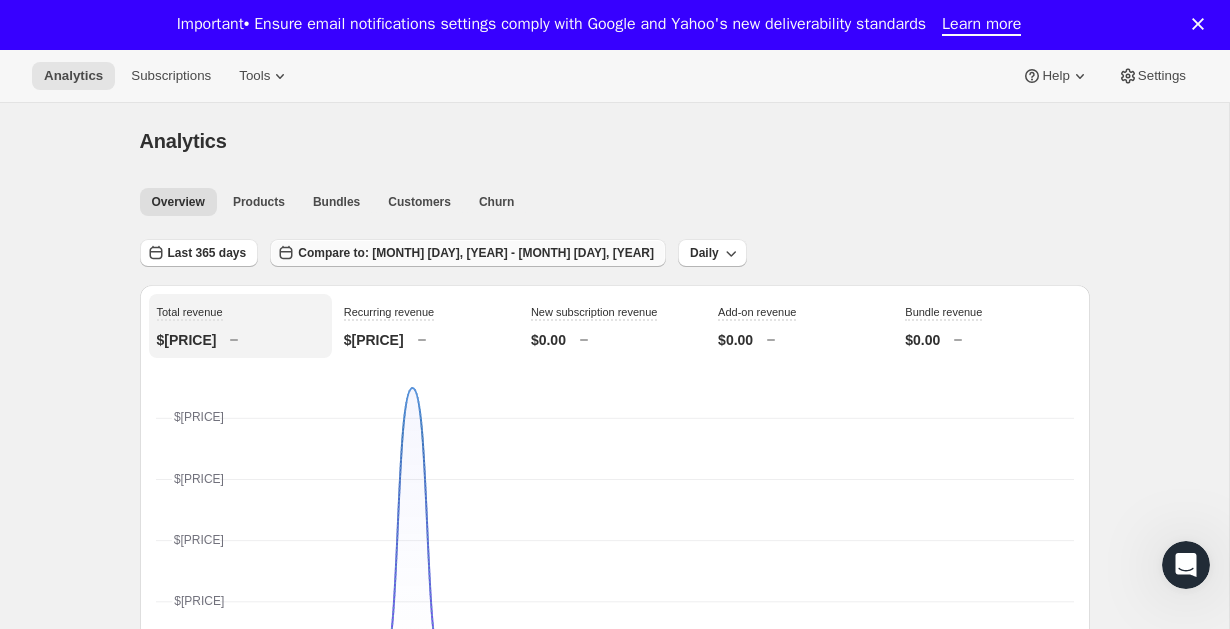 click on "Compare to: [MONTH] [DAY], [YEAR] - [MONTH] [DAY], [YEAR]" at bounding box center (468, 253) 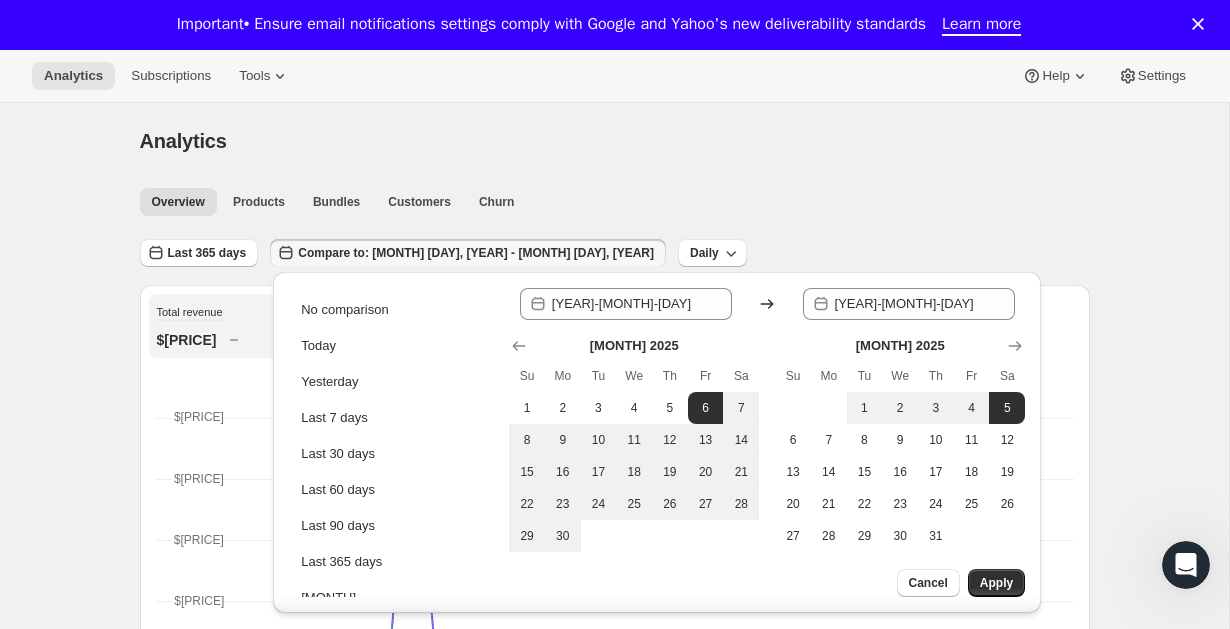 click on "Compare to: [MONTH] [DAY], [YEAR] - [MONTH] [DAY], [YEAR]" at bounding box center [468, 253] 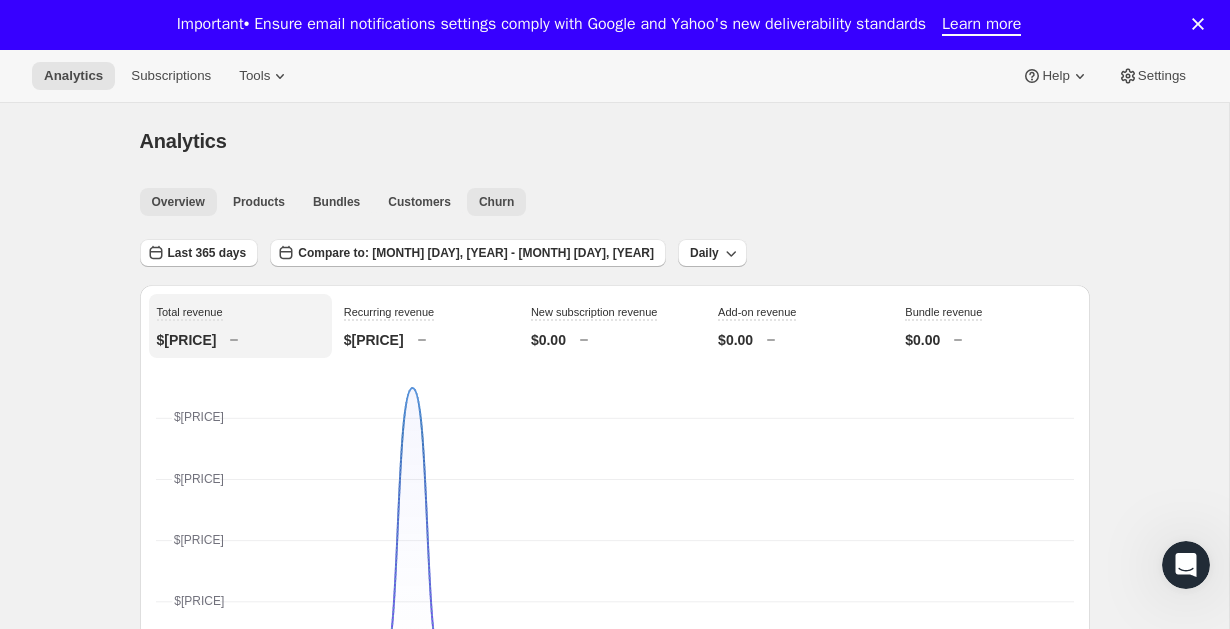 click on "Churn" at bounding box center (496, 202) 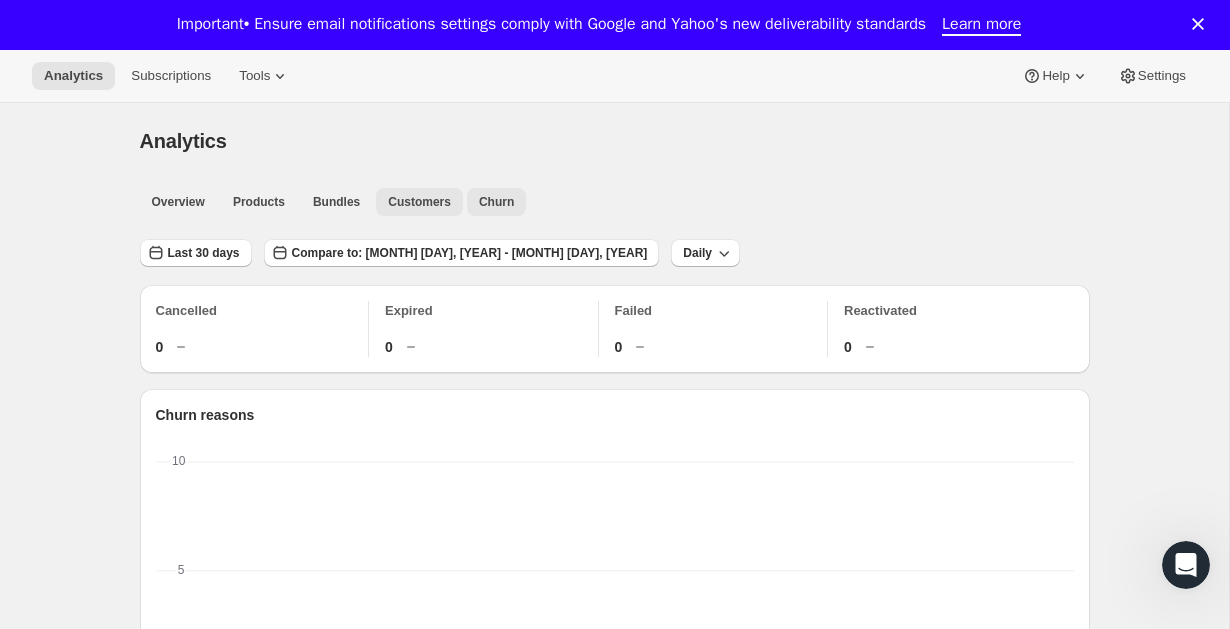 click on "Customers" at bounding box center (419, 202) 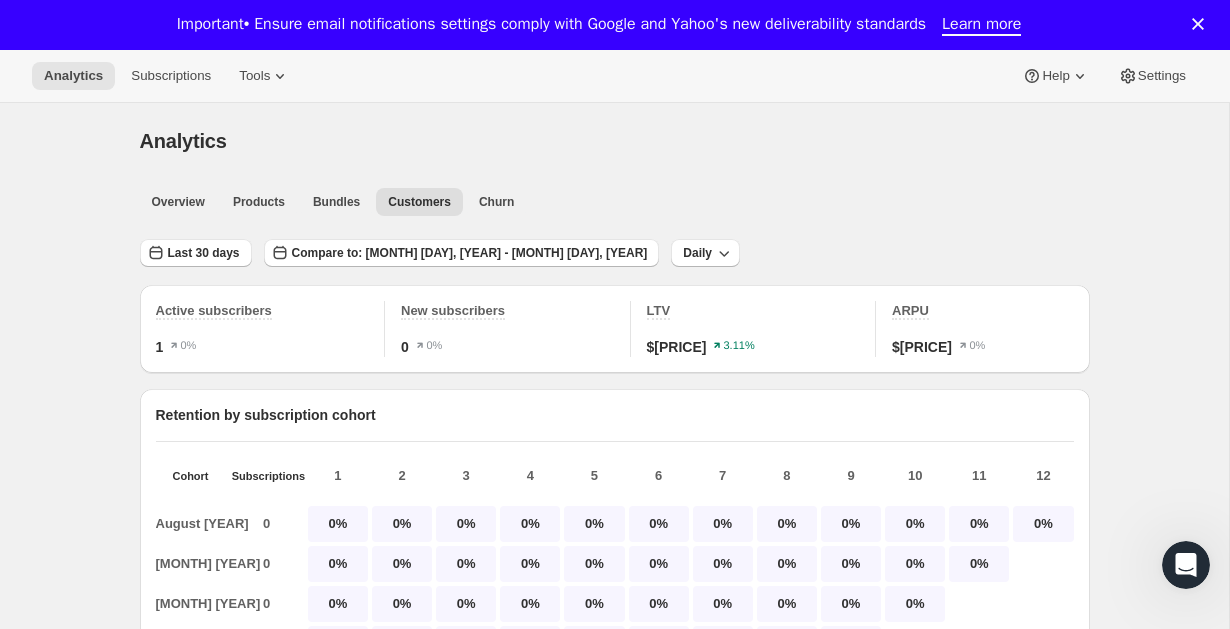 scroll, scrollTop: 1, scrollLeft: 0, axis: vertical 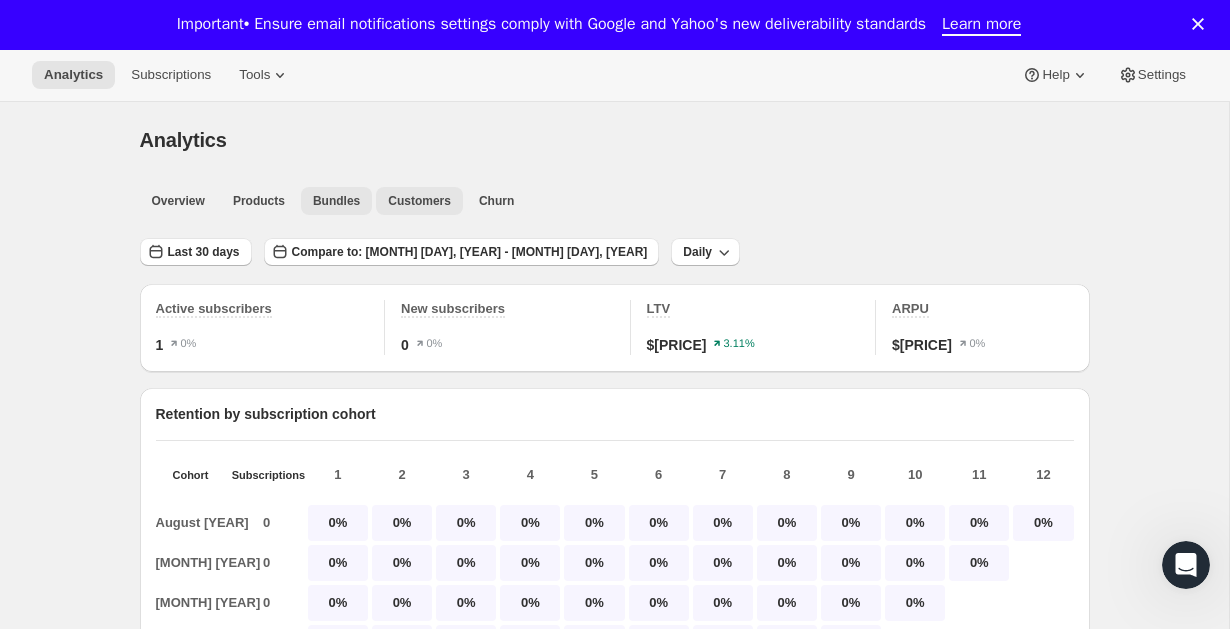 click on "Bundles" at bounding box center (336, 201) 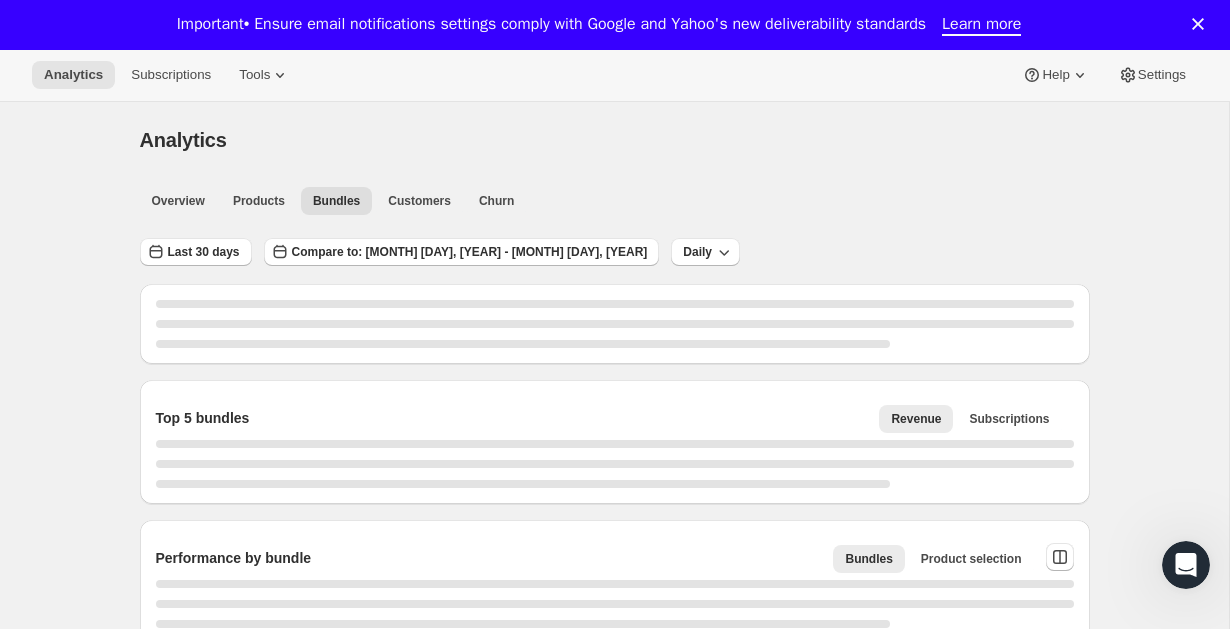 scroll, scrollTop: 12, scrollLeft: 0, axis: vertical 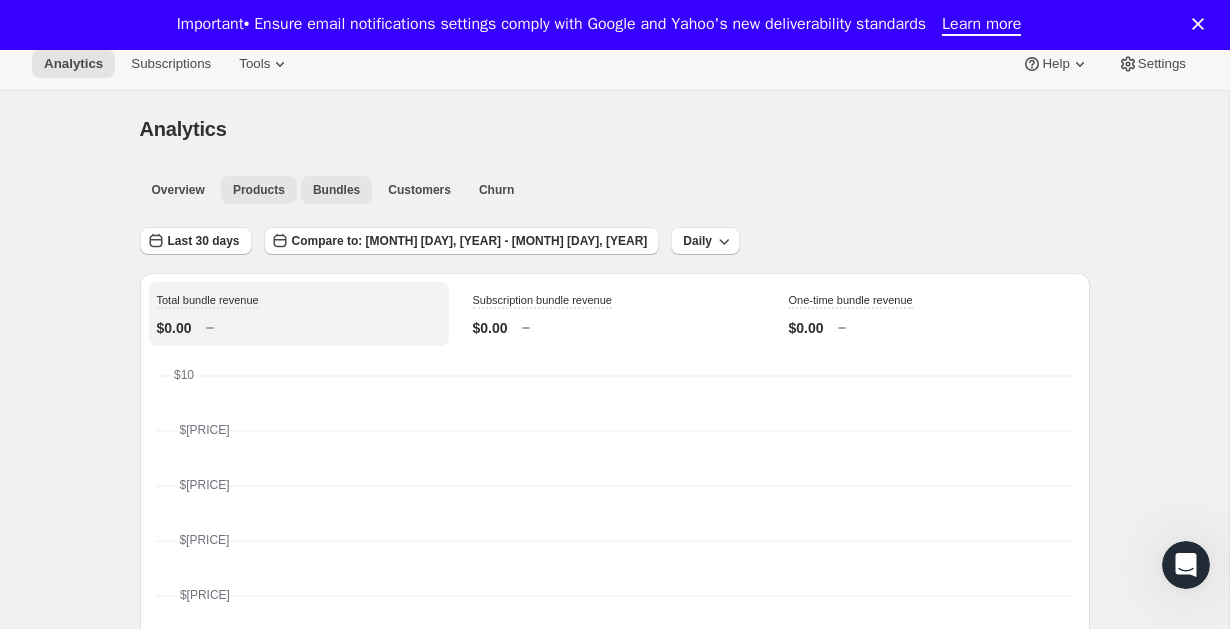 click on "Products" at bounding box center [259, 190] 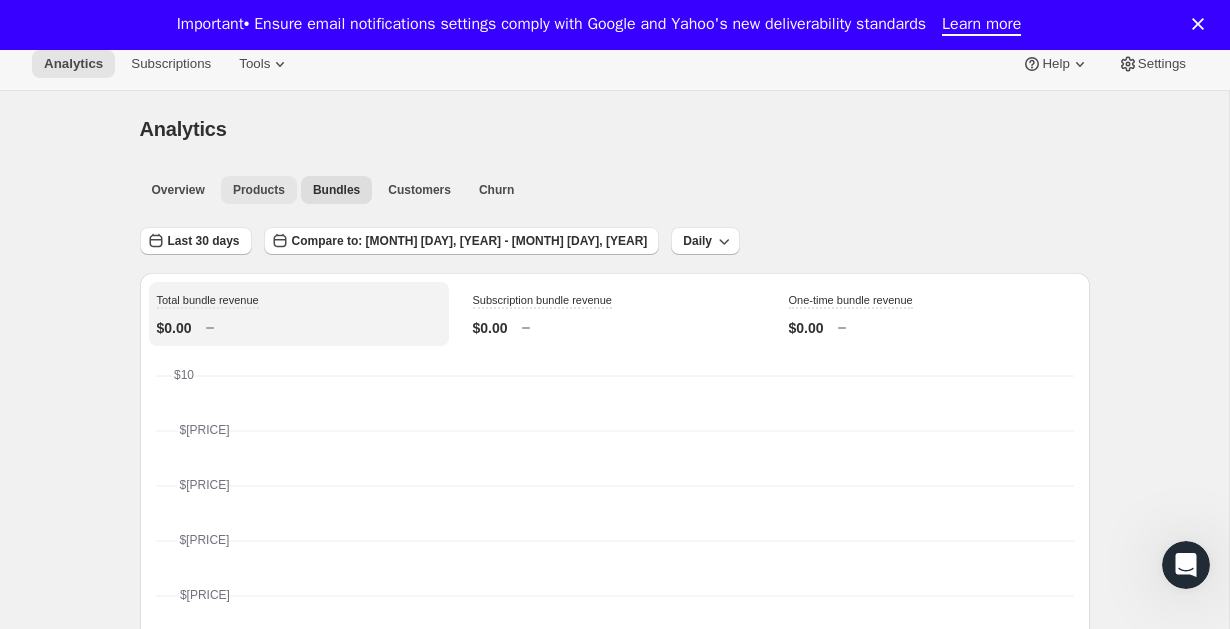 scroll, scrollTop: 0, scrollLeft: 0, axis: both 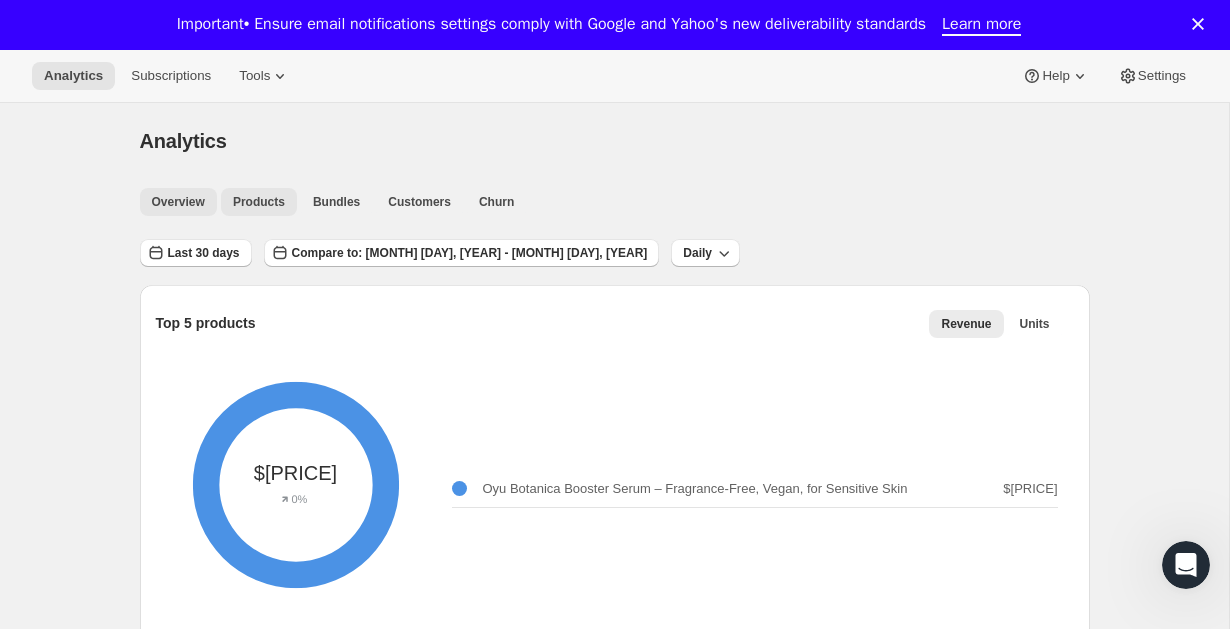 click on "Overview" at bounding box center [178, 202] 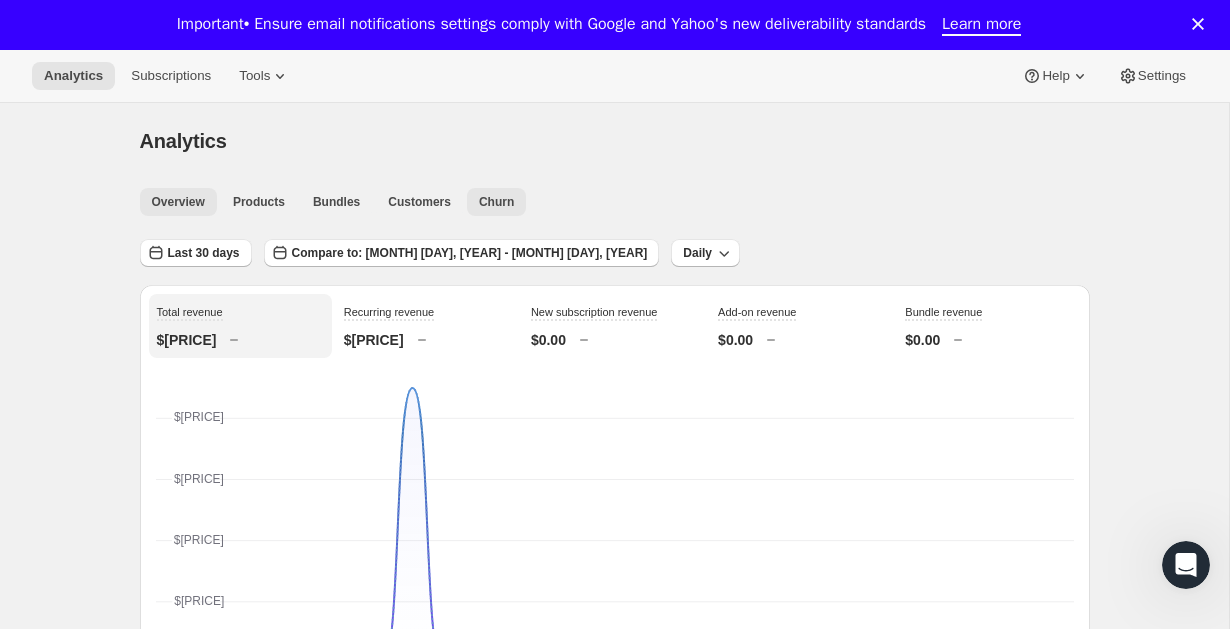 click on "Churn" at bounding box center [496, 202] 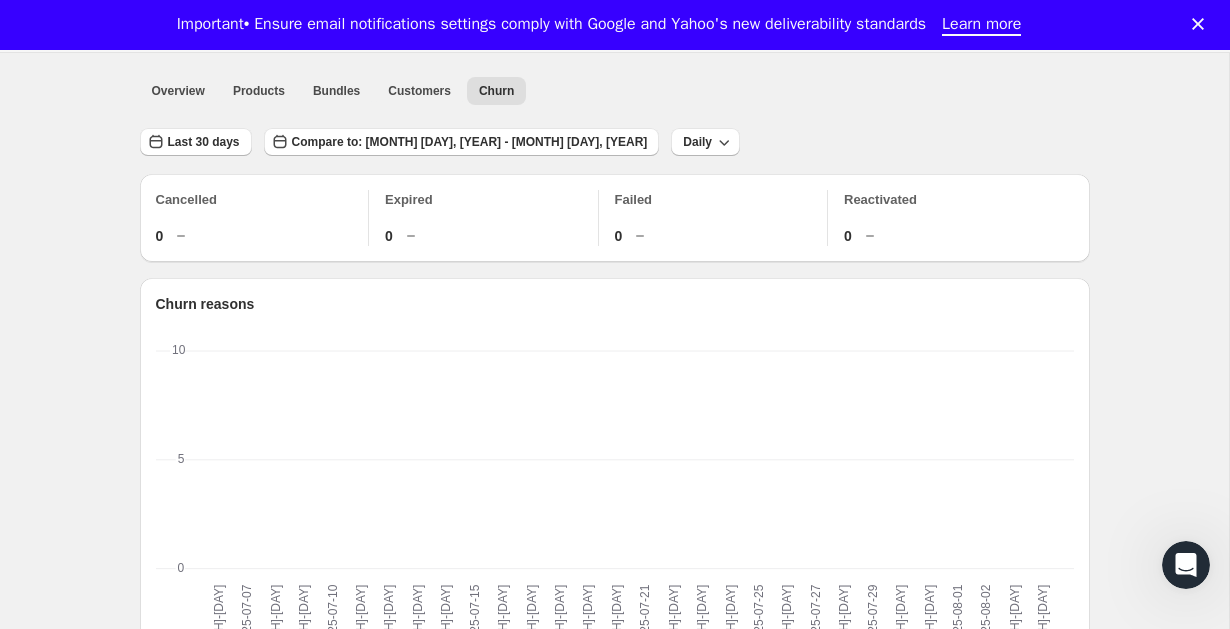 scroll, scrollTop: 107, scrollLeft: 0, axis: vertical 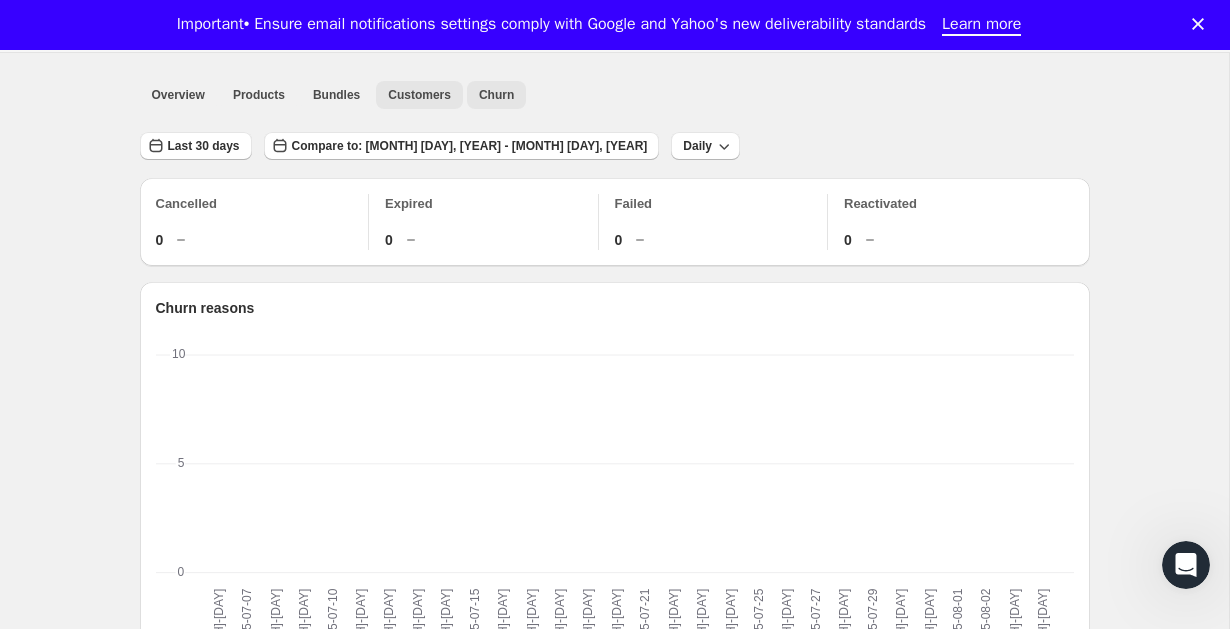 click on "Customers" at bounding box center (419, 95) 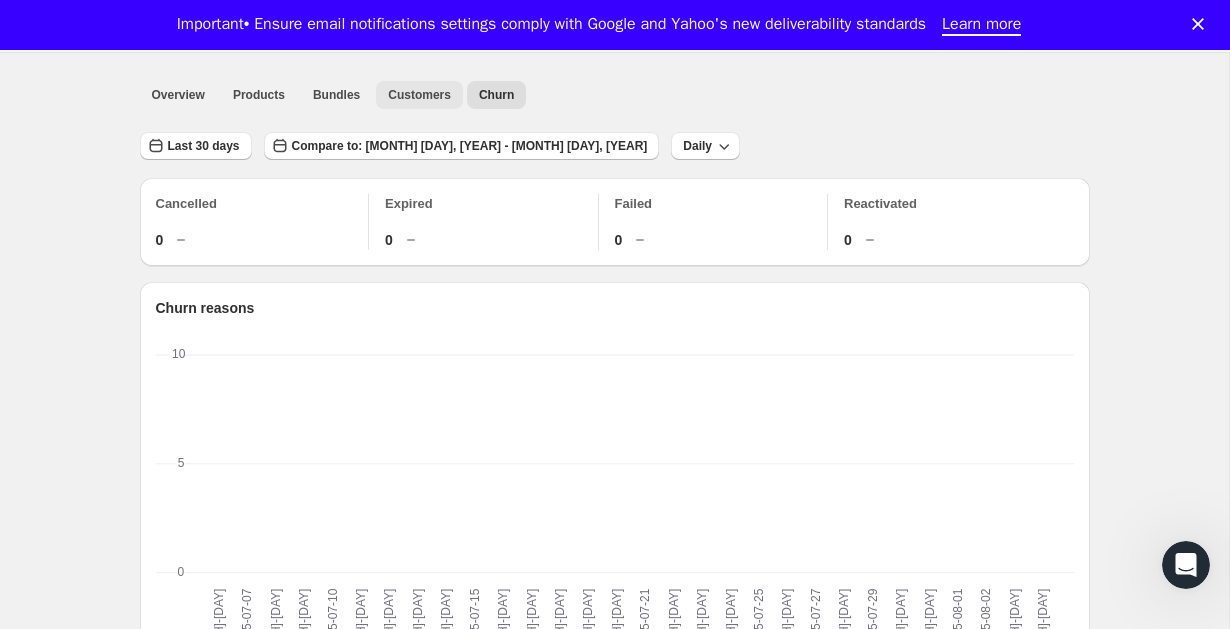 scroll, scrollTop: 0, scrollLeft: 0, axis: both 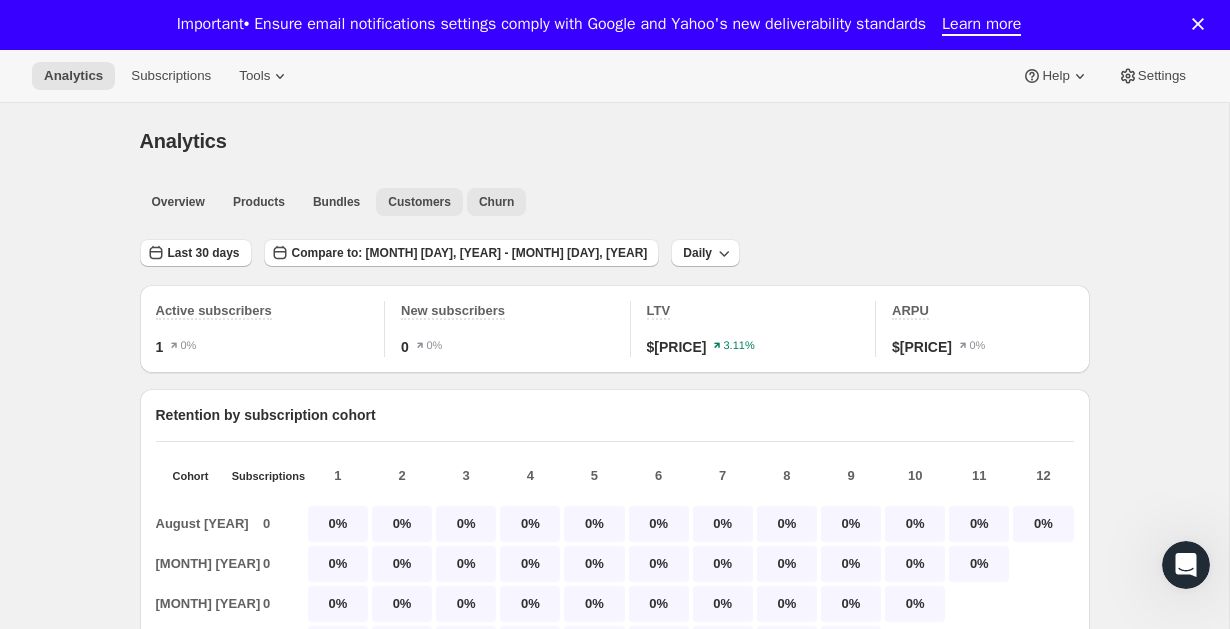 click on "Churn" at bounding box center [496, 202] 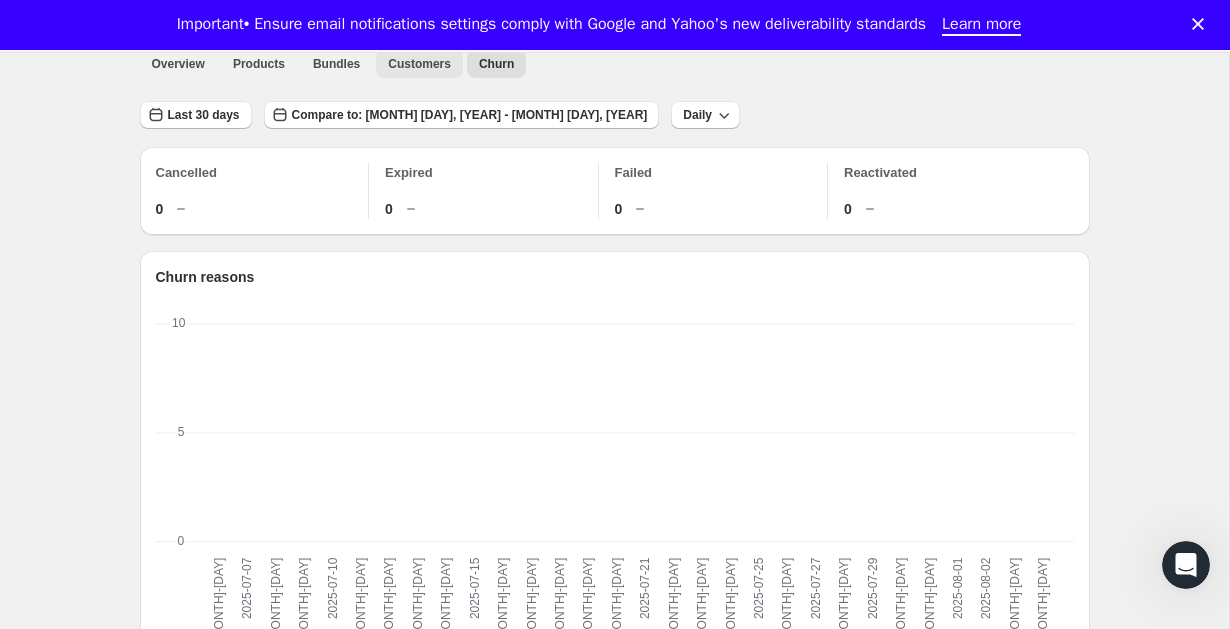 scroll, scrollTop: 0, scrollLeft: 0, axis: both 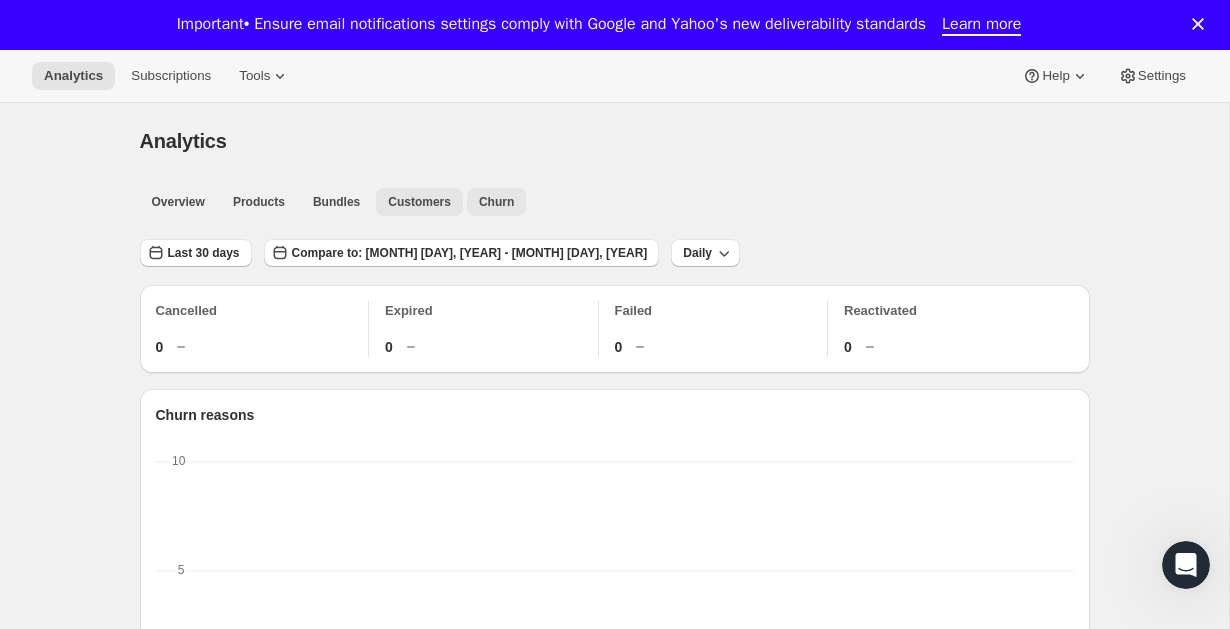 click on "Customers" at bounding box center [419, 202] 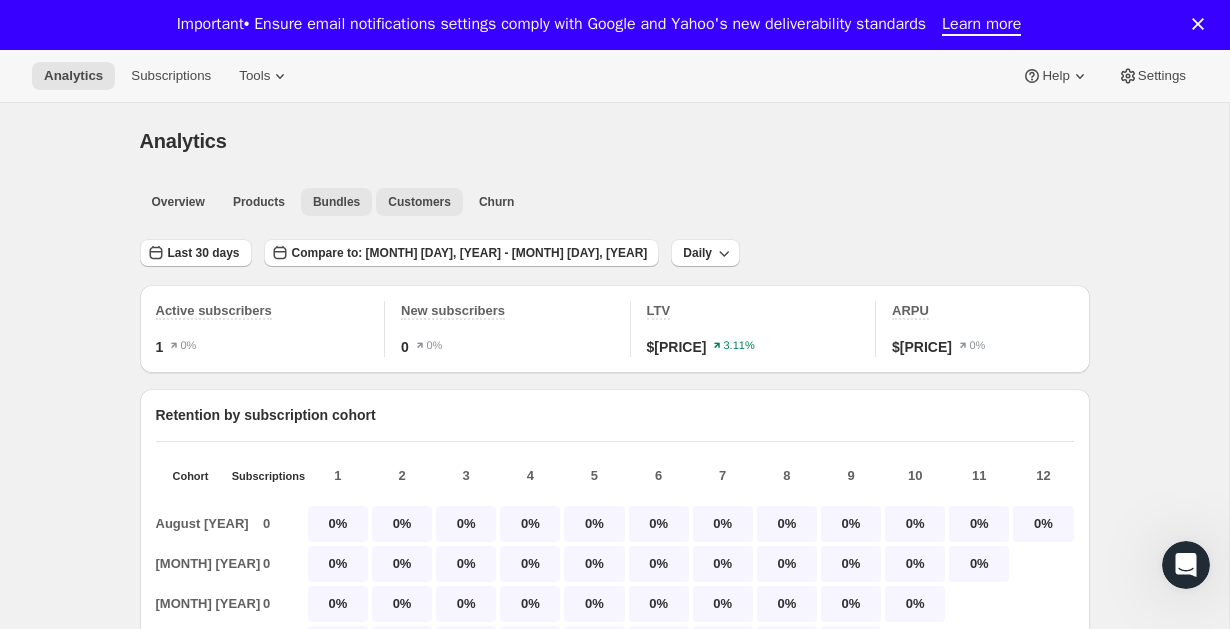 click on "Bundles" at bounding box center (336, 202) 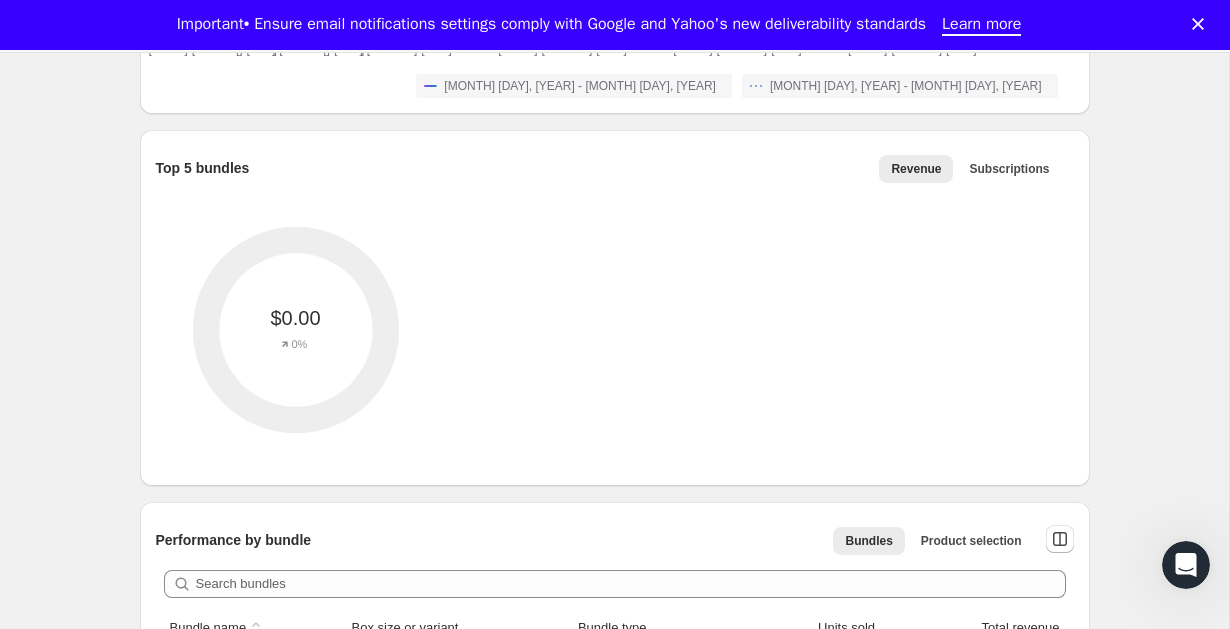 scroll, scrollTop: 641, scrollLeft: 0, axis: vertical 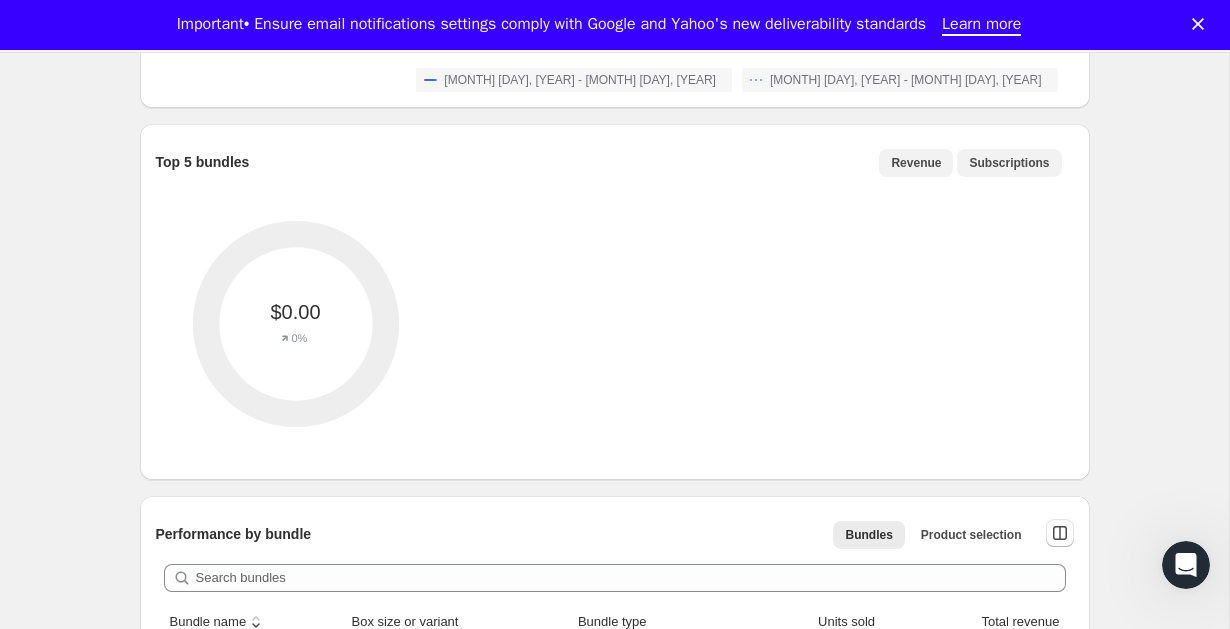 click on "Subscriptions" at bounding box center (1009, 163) 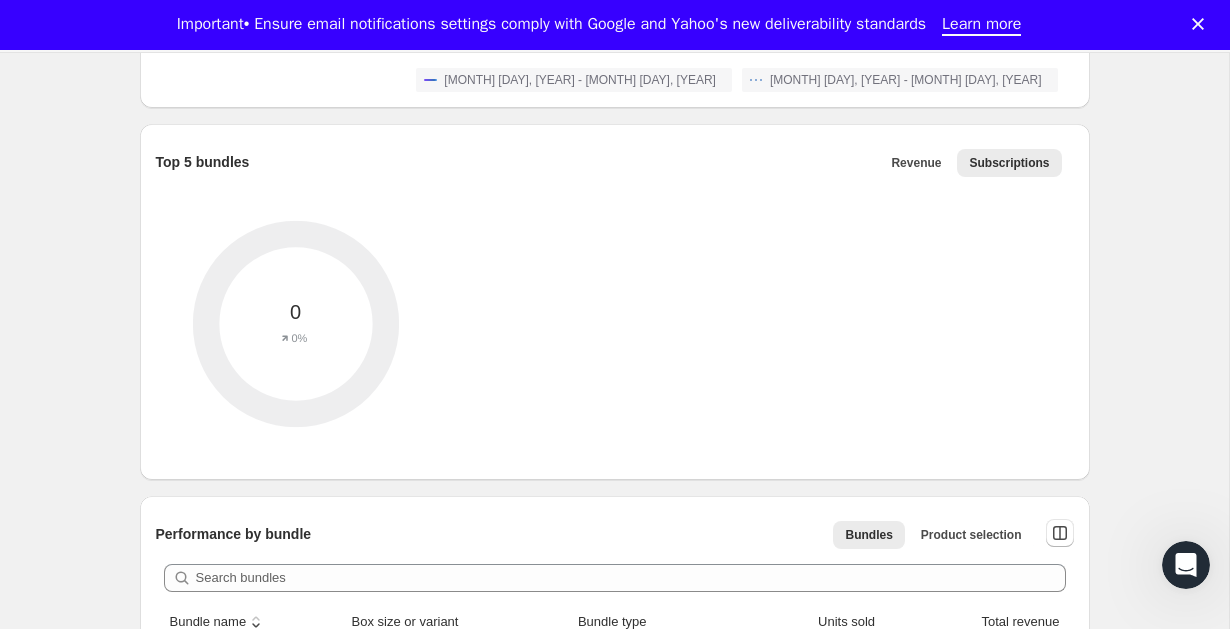click on "Revenue Subscriptions More views" at bounding box center [924, 162] 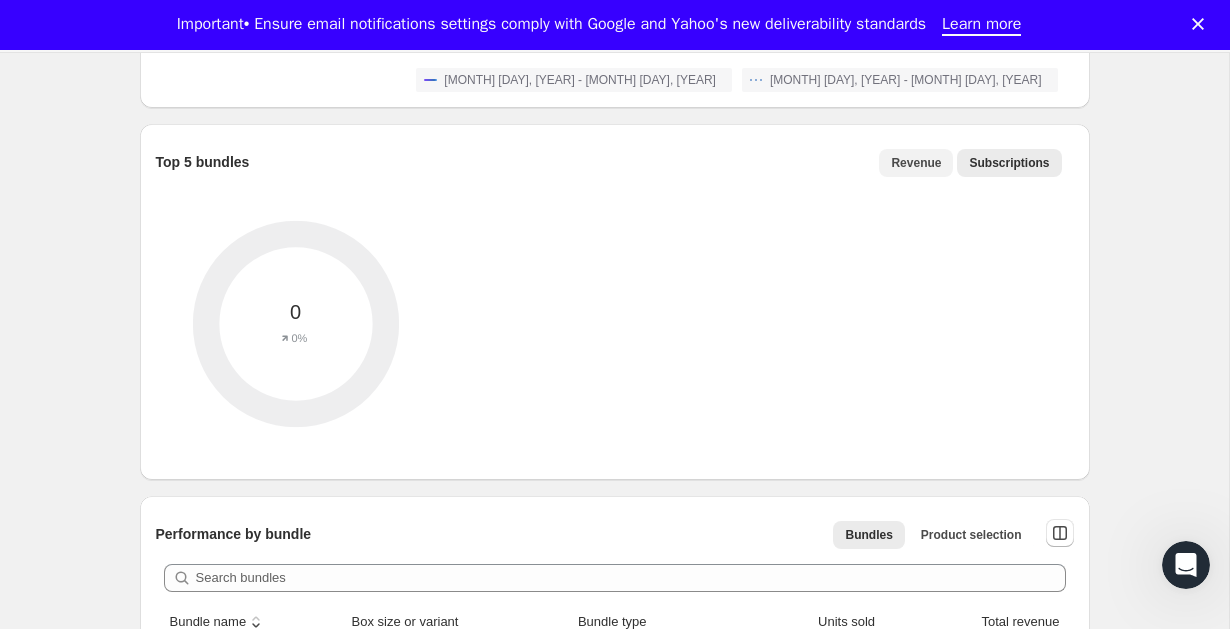 click on "Revenue" at bounding box center (916, 163) 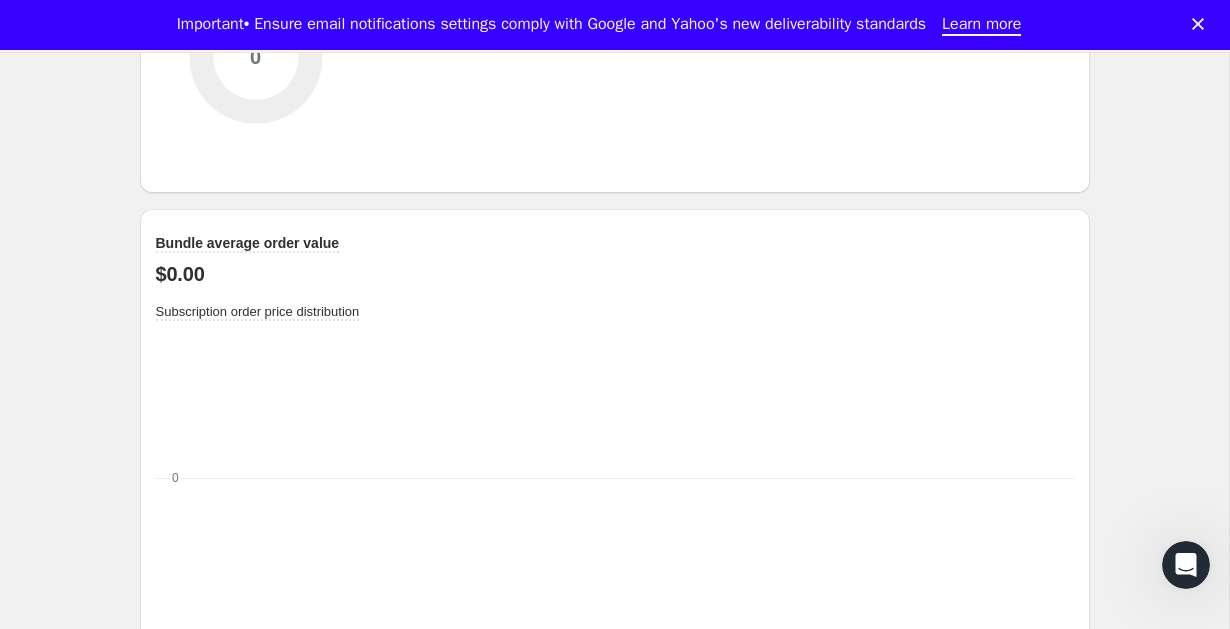 scroll, scrollTop: 1547, scrollLeft: 0, axis: vertical 